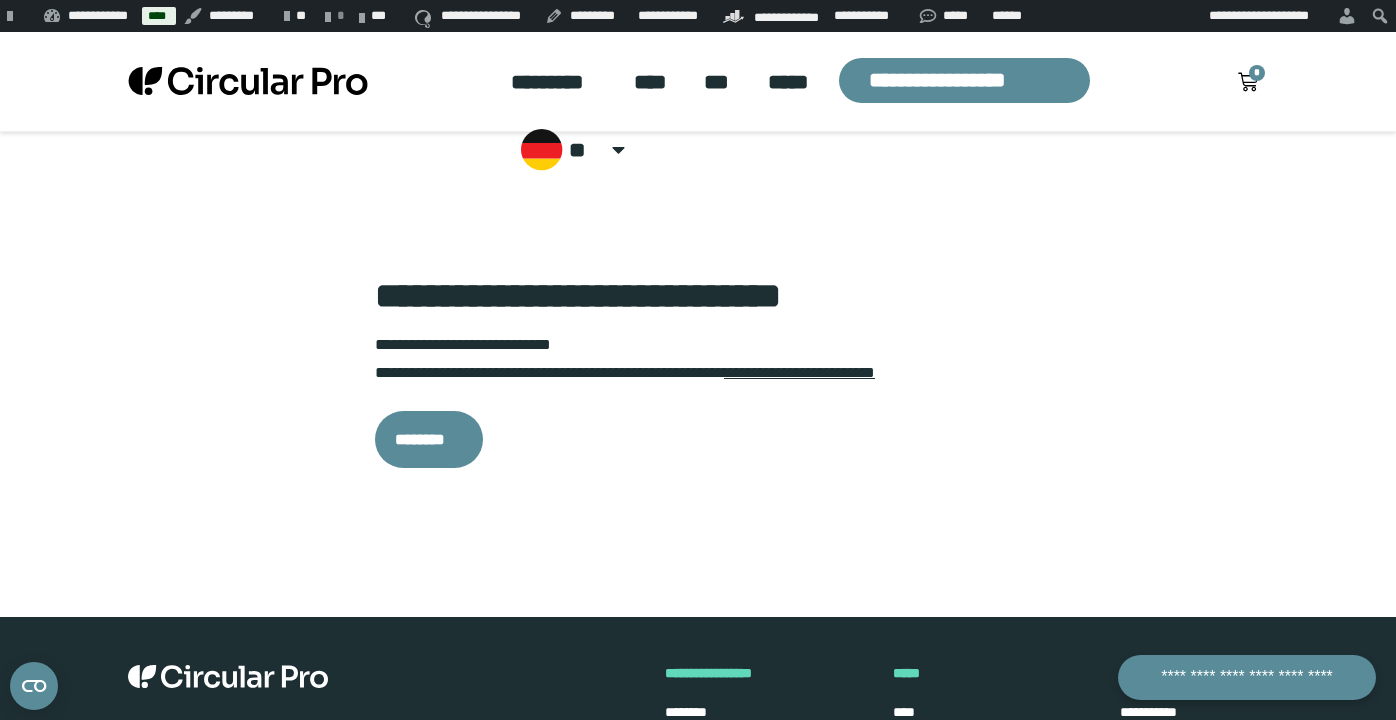 scroll, scrollTop: 0, scrollLeft: 0, axis: both 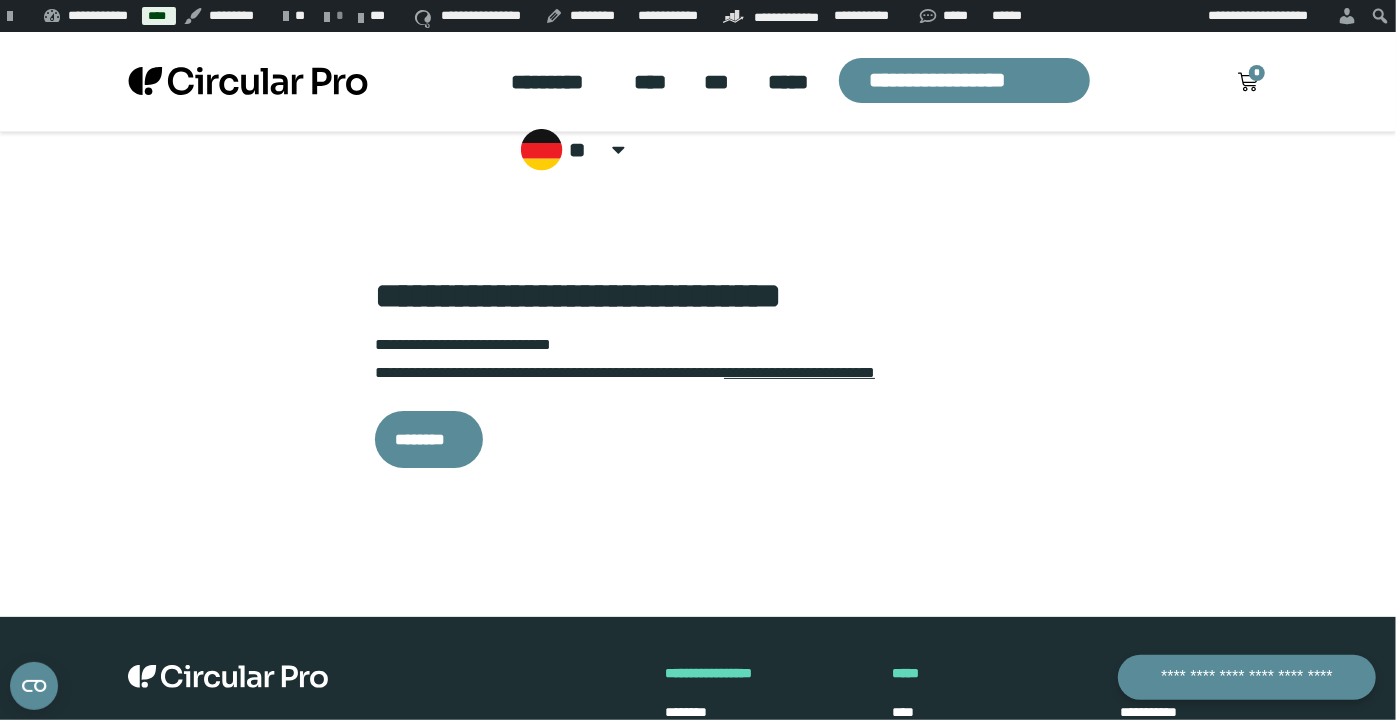click on "**********" at bounding box center (698, 374) 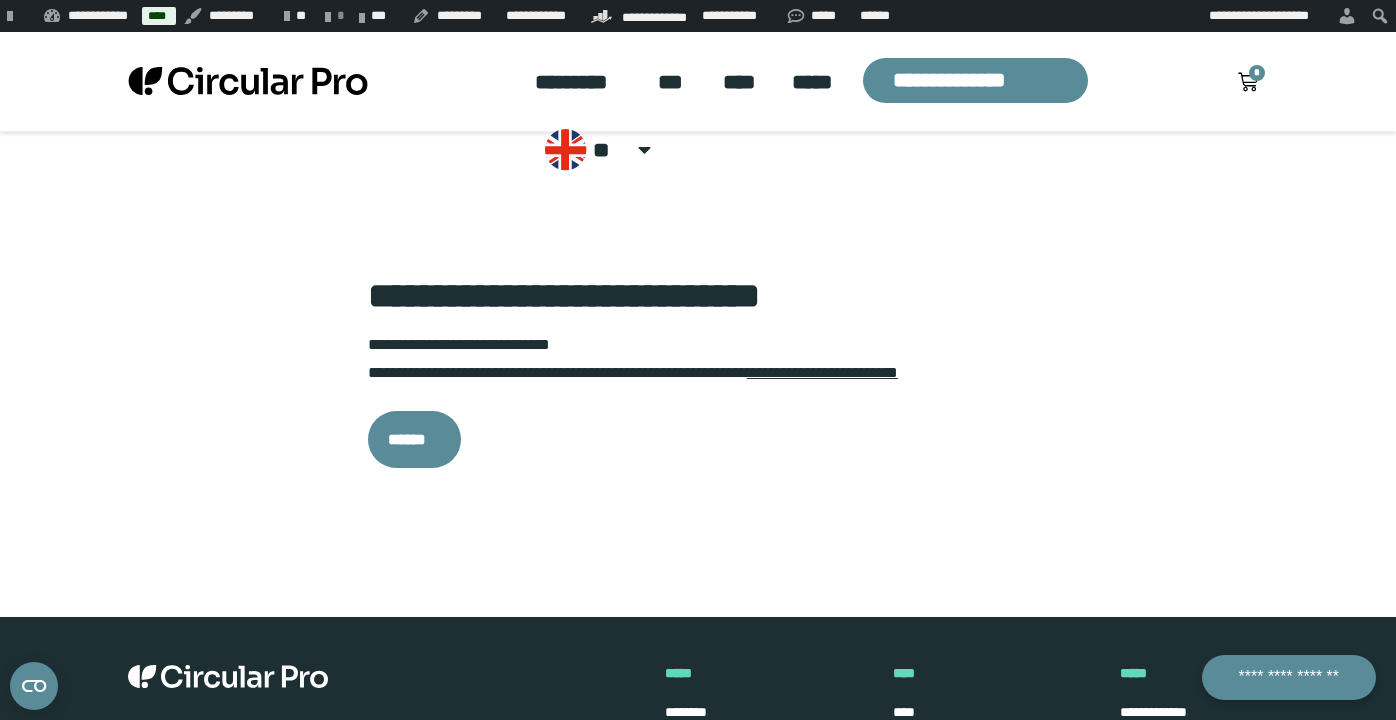 scroll, scrollTop: 0, scrollLeft: 0, axis: both 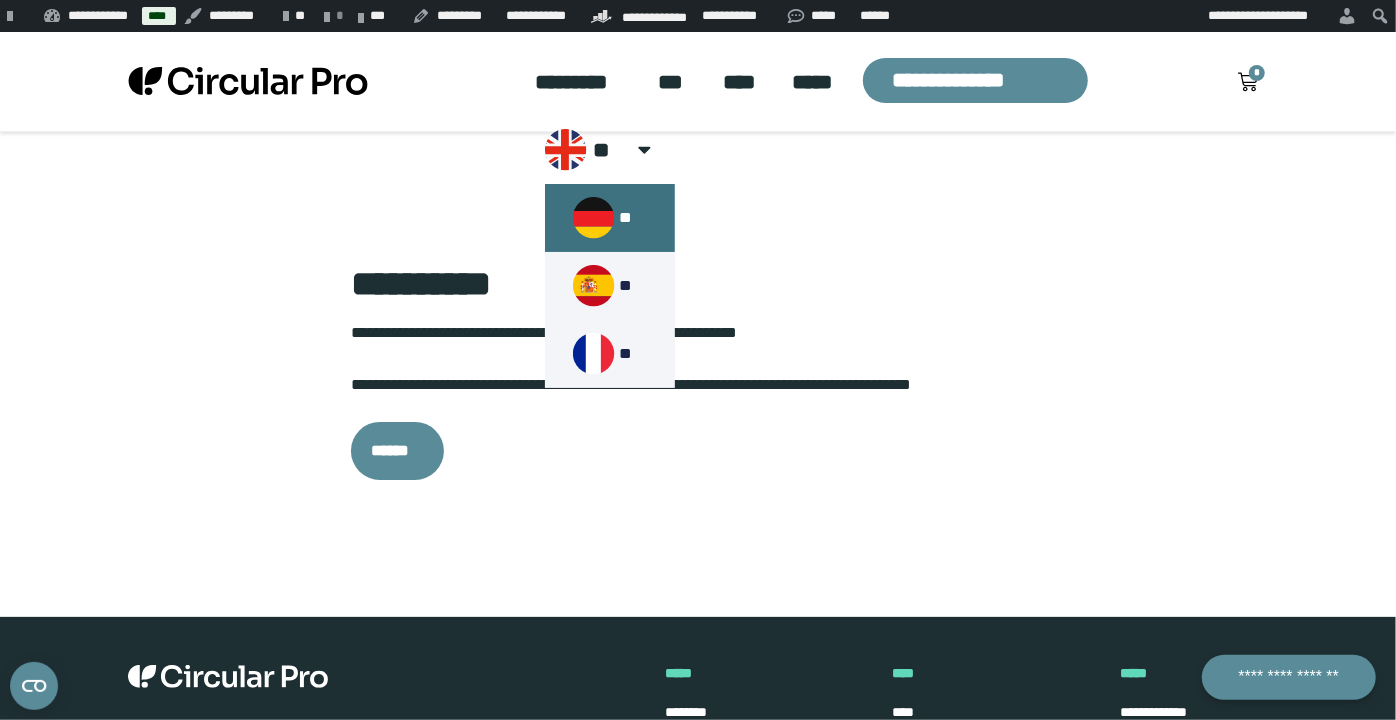 click 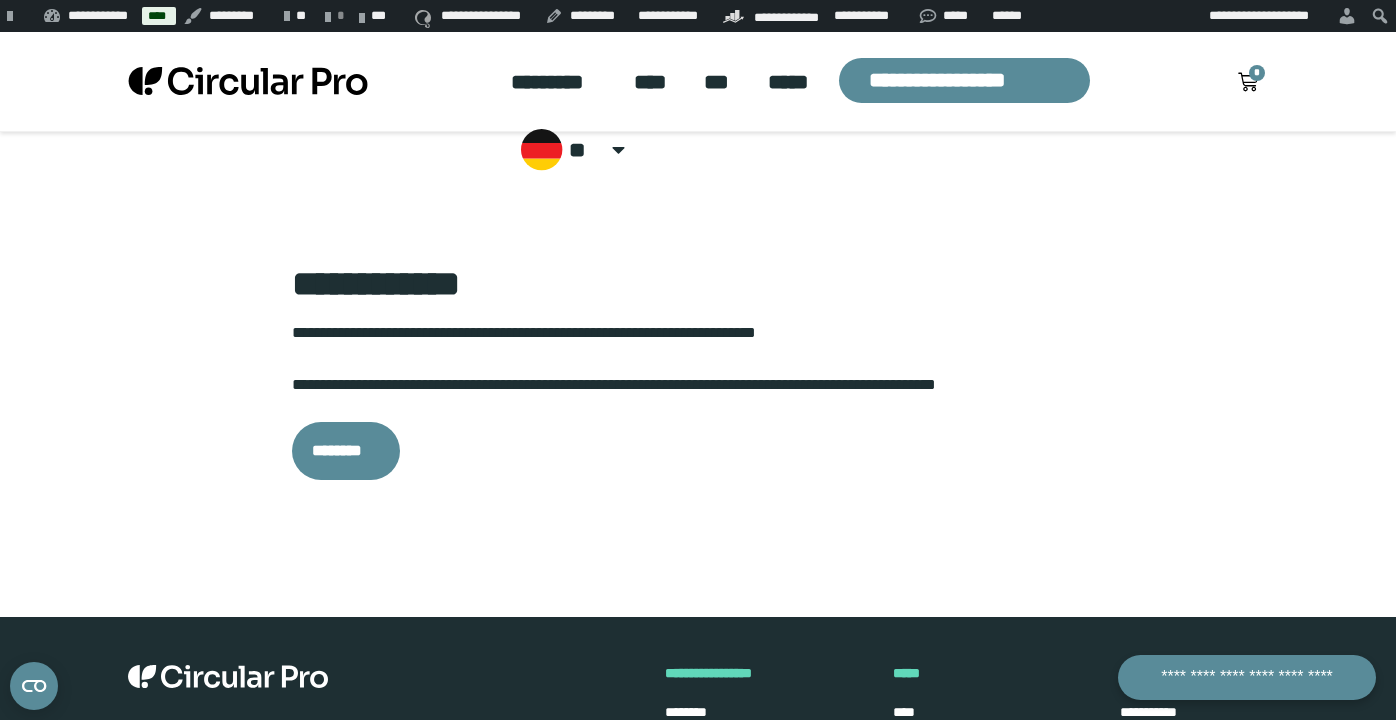 scroll, scrollTop: 0, scrollLeft: 0, axis: both 